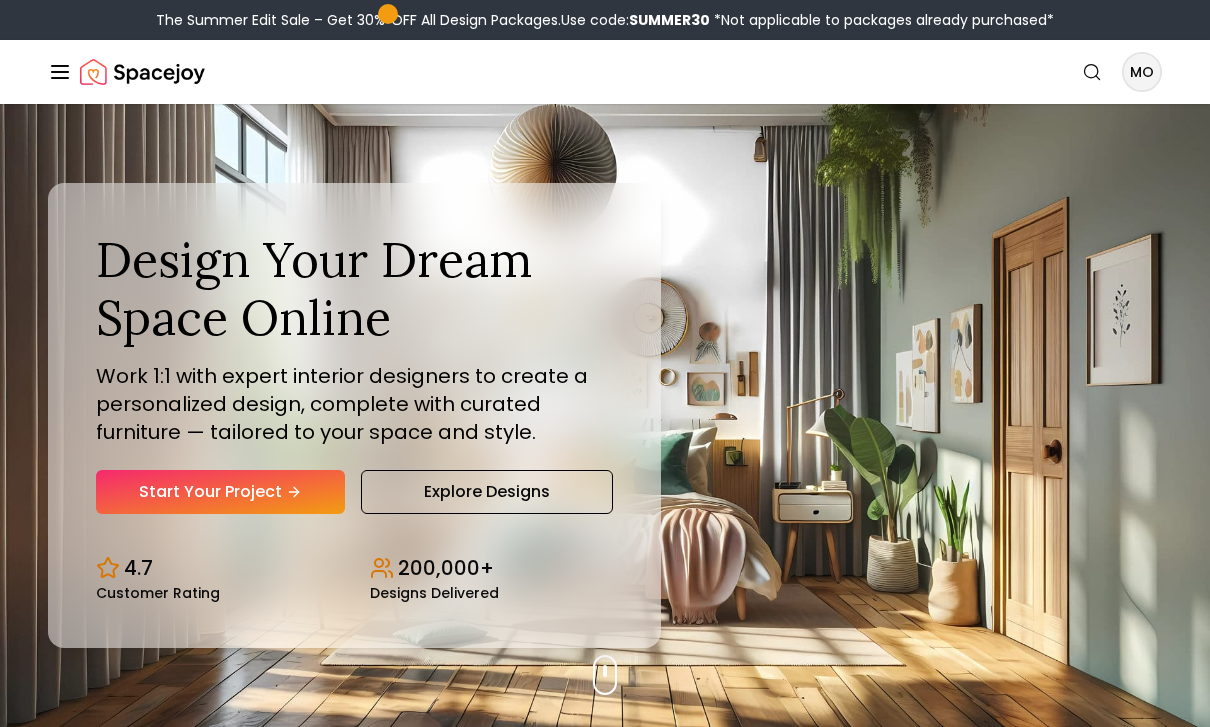 scroll, scrollTop: 0, scrollLeft: 0, axis: both 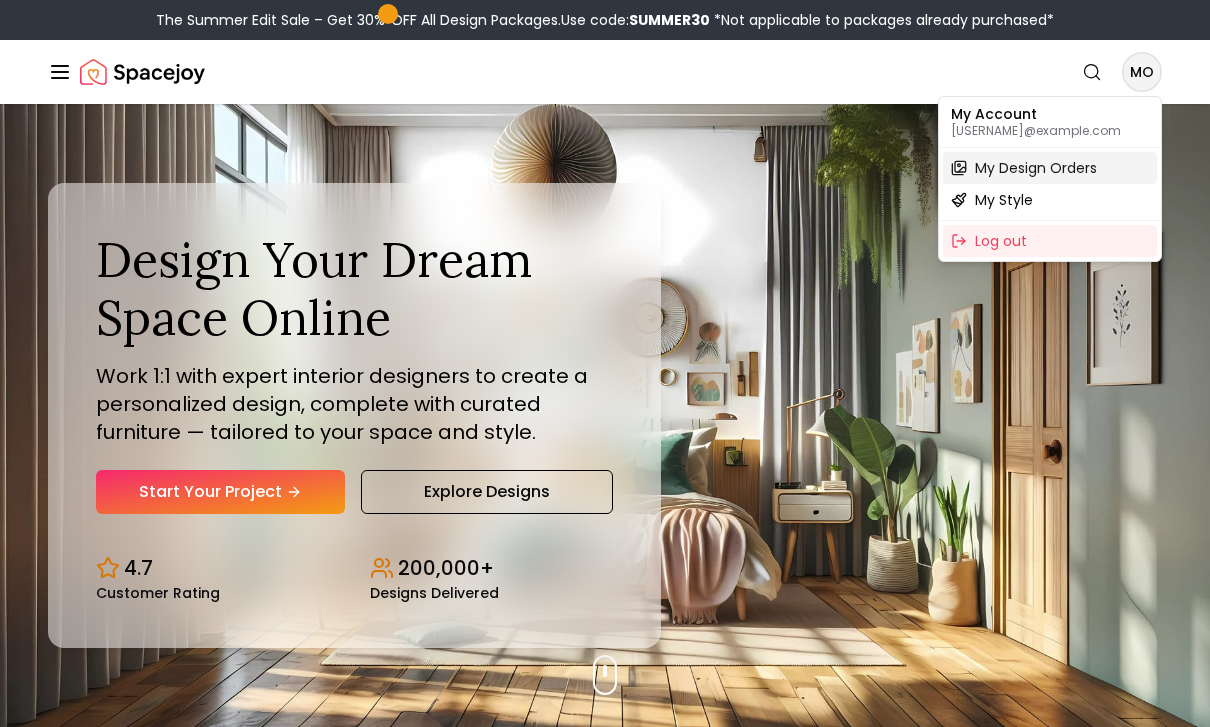 click on "My Design Orders" at bounding box center (1036, 168) 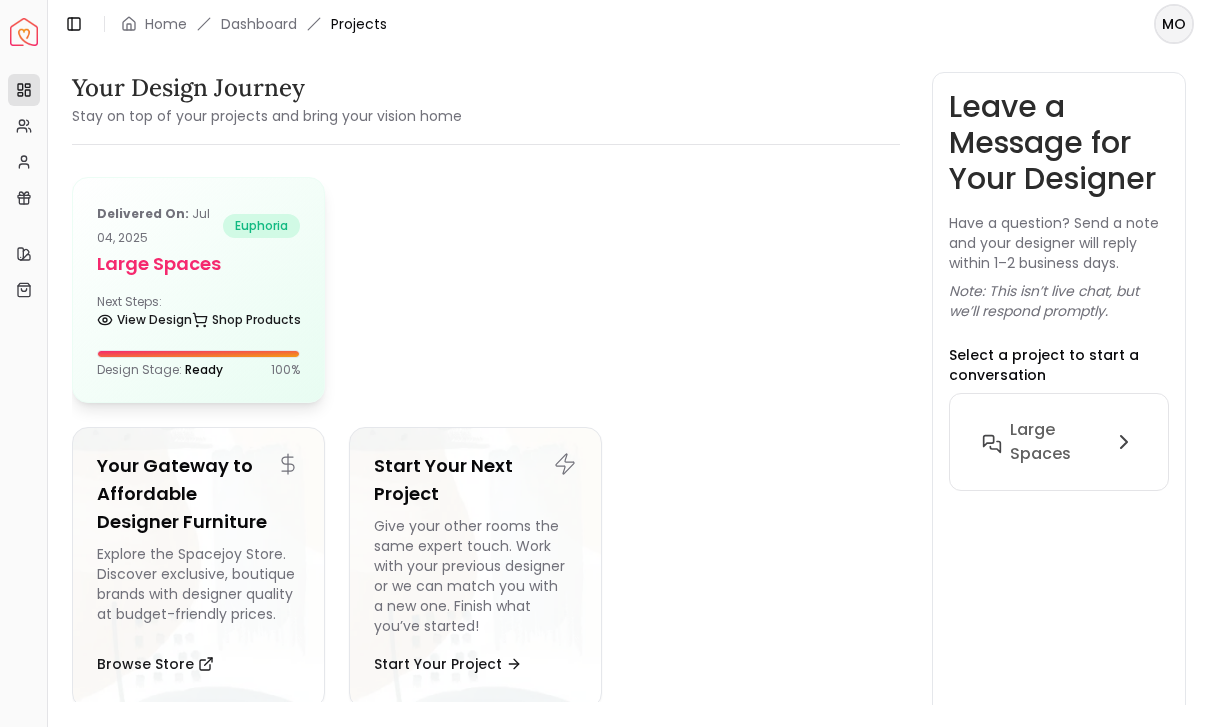 click on "Next Steps: View Design Shop Products" at bounding box center [198, 314] 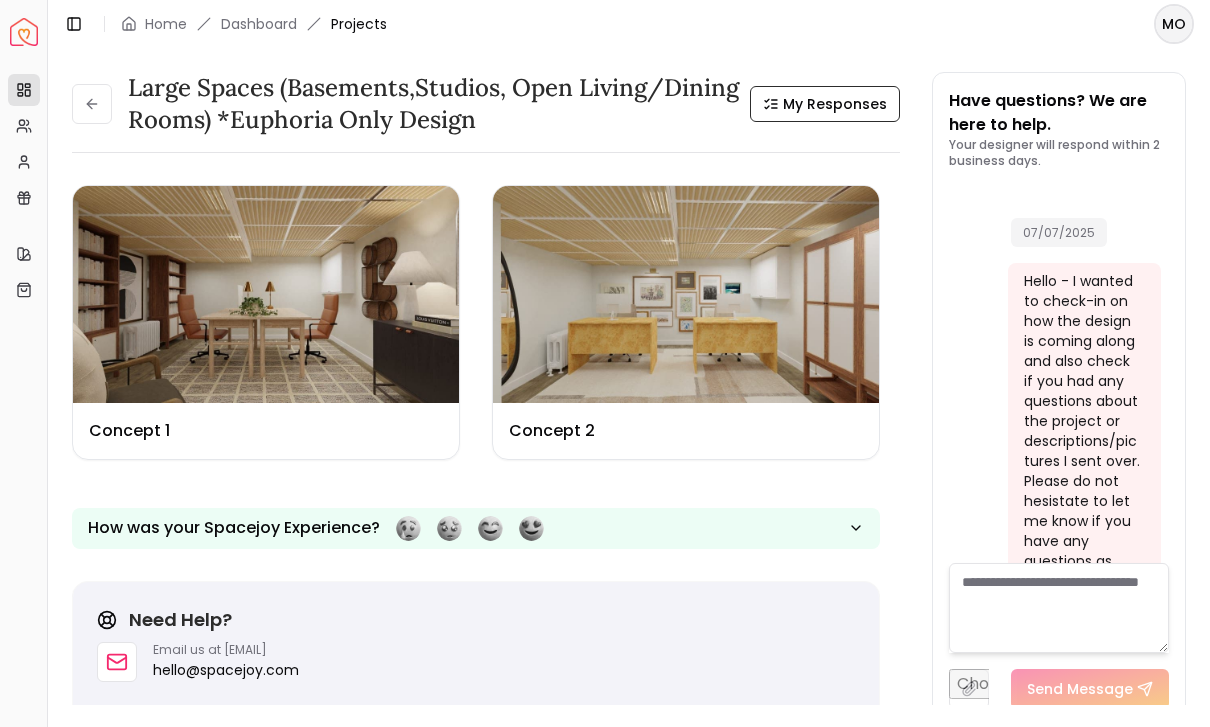 scroll, scrollTop: 9554, scrollLeft: 0, axis: vertical 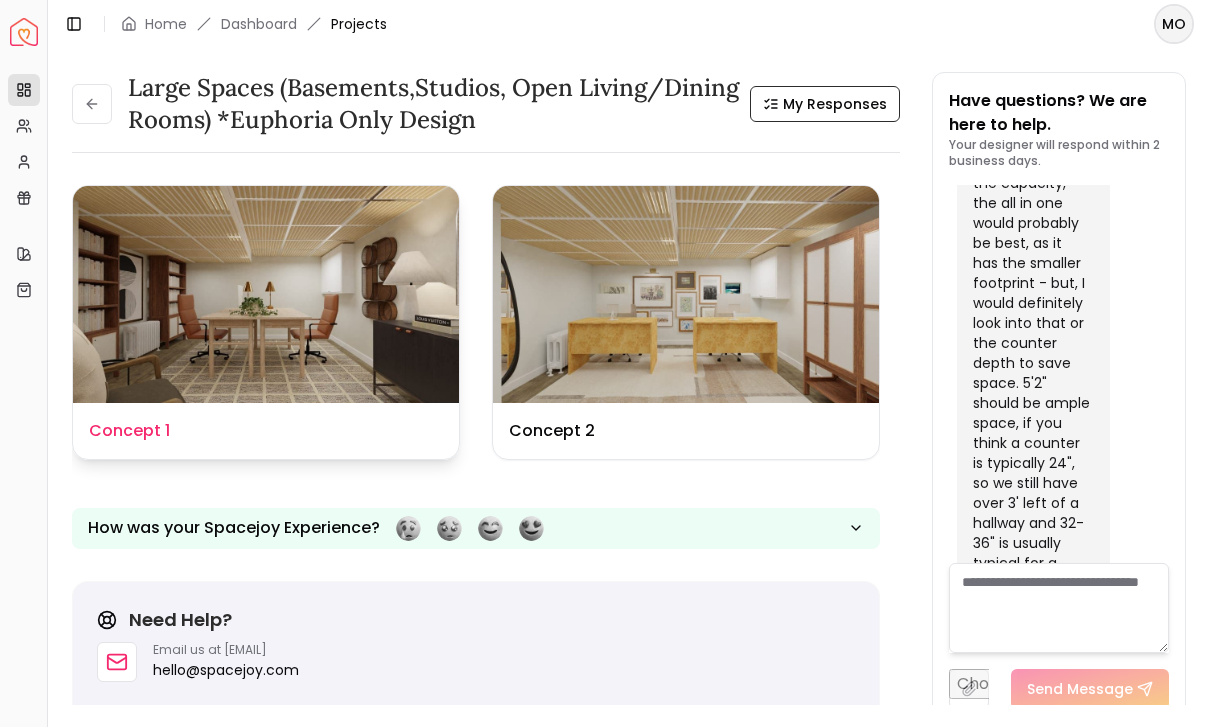 click at bounding box center [266, 294] 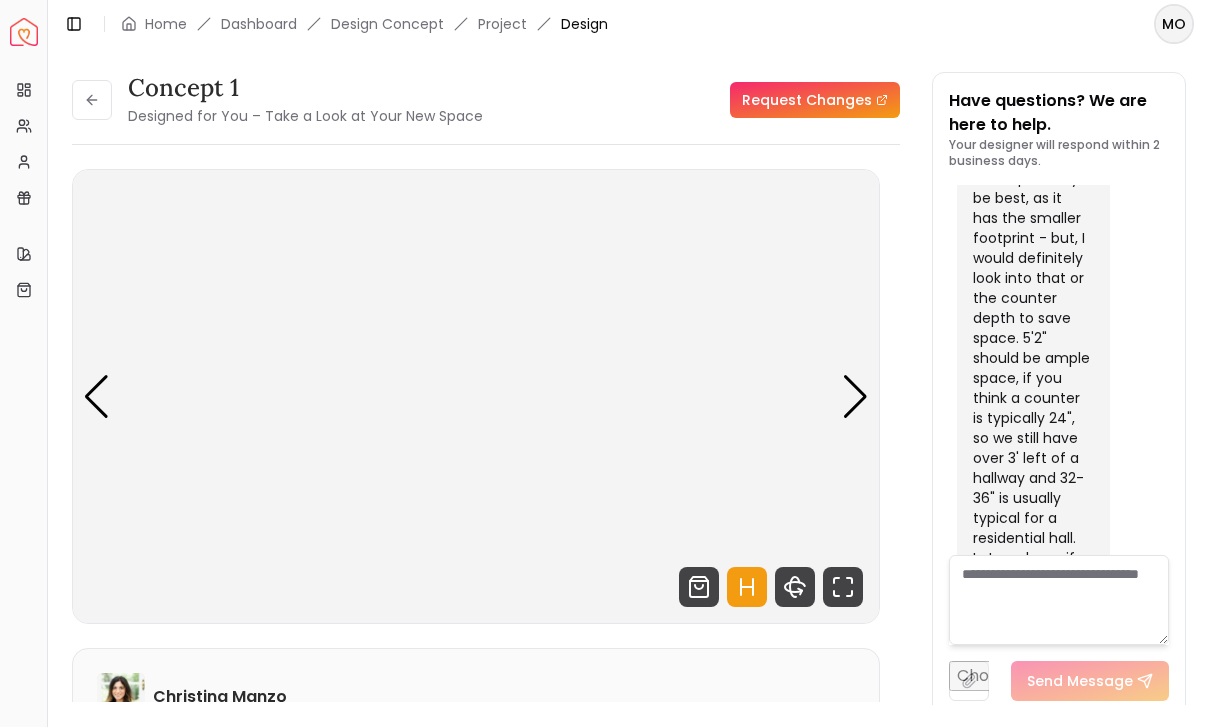 scroll, scrollTop: 9562, scrollLeft: 0, axis: vertical 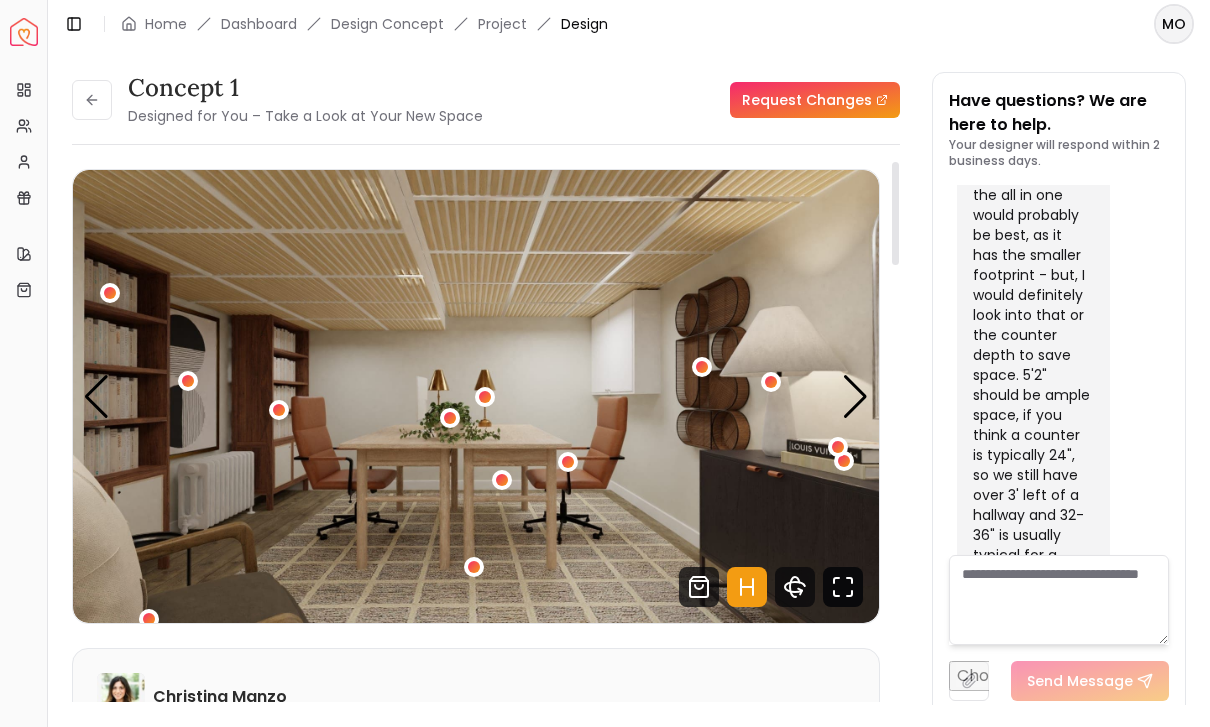 click 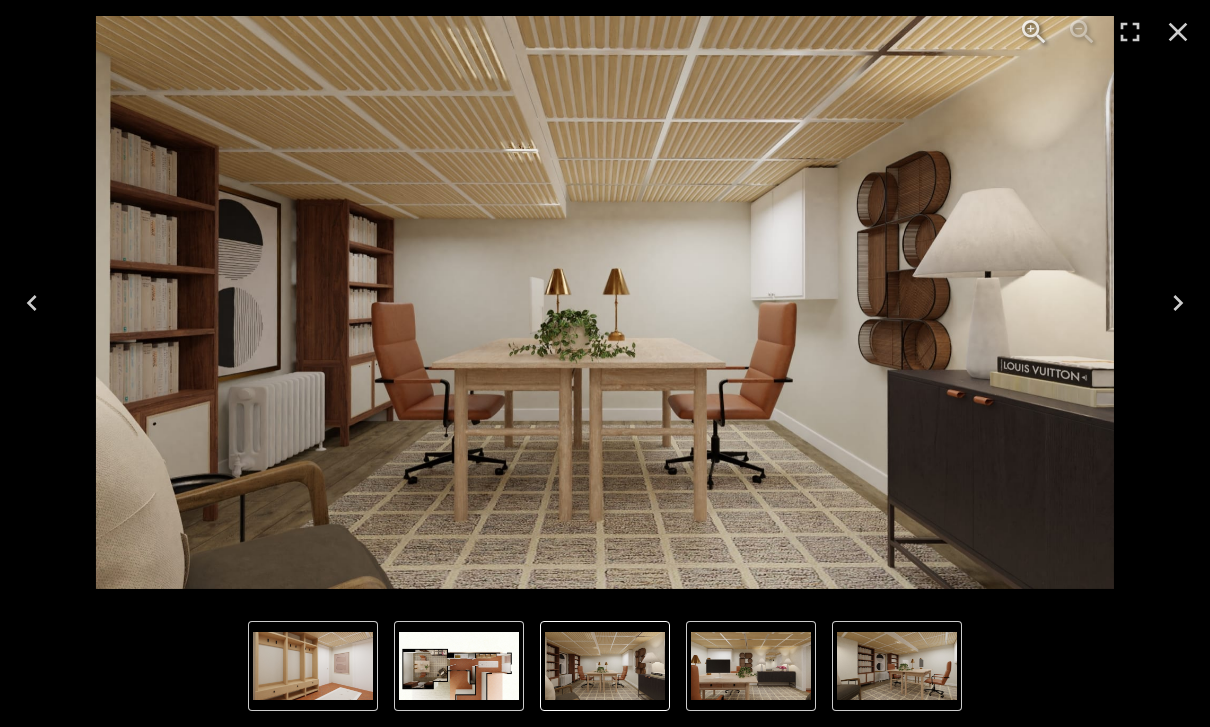 click at bounding box center (459, 666) 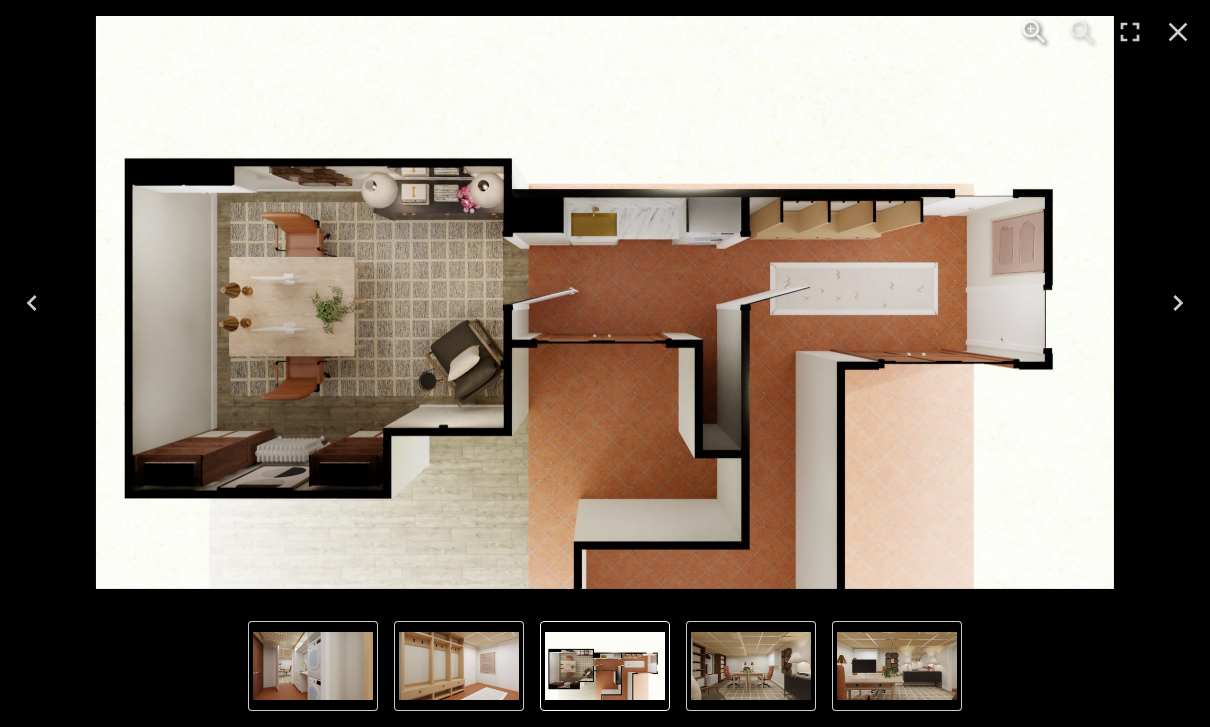click at bounding box center (313, 666) 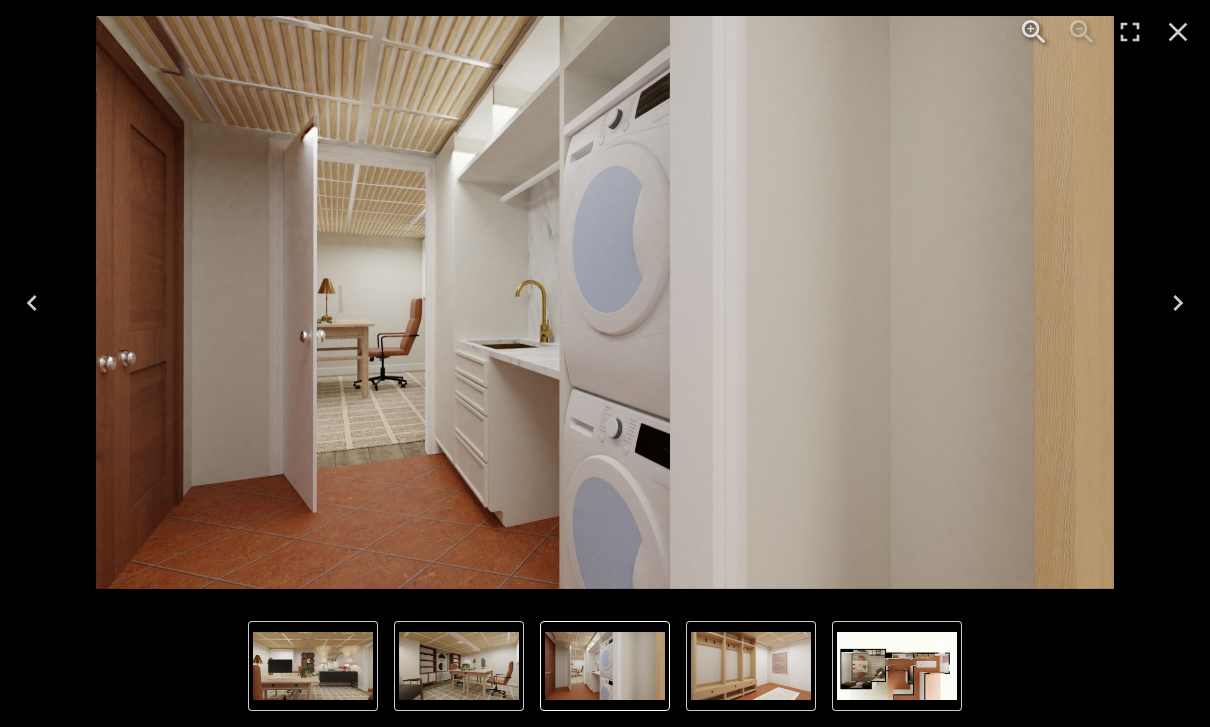 click at bounding box center (313, 666) 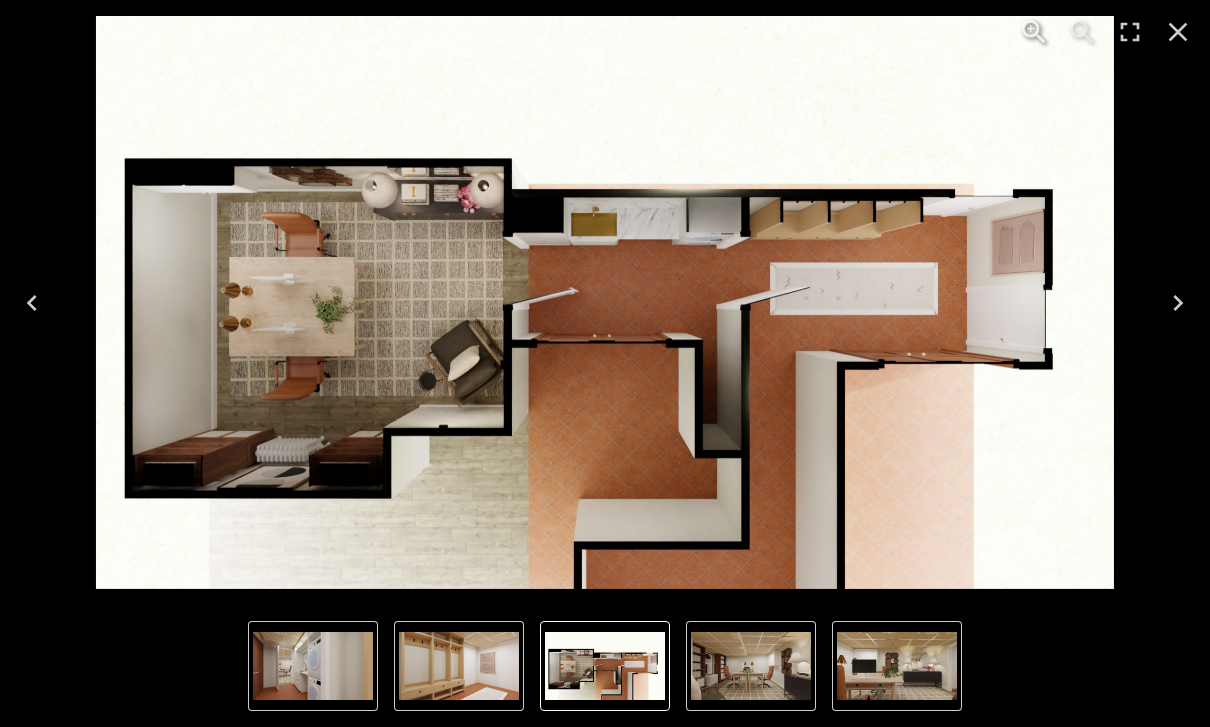 click 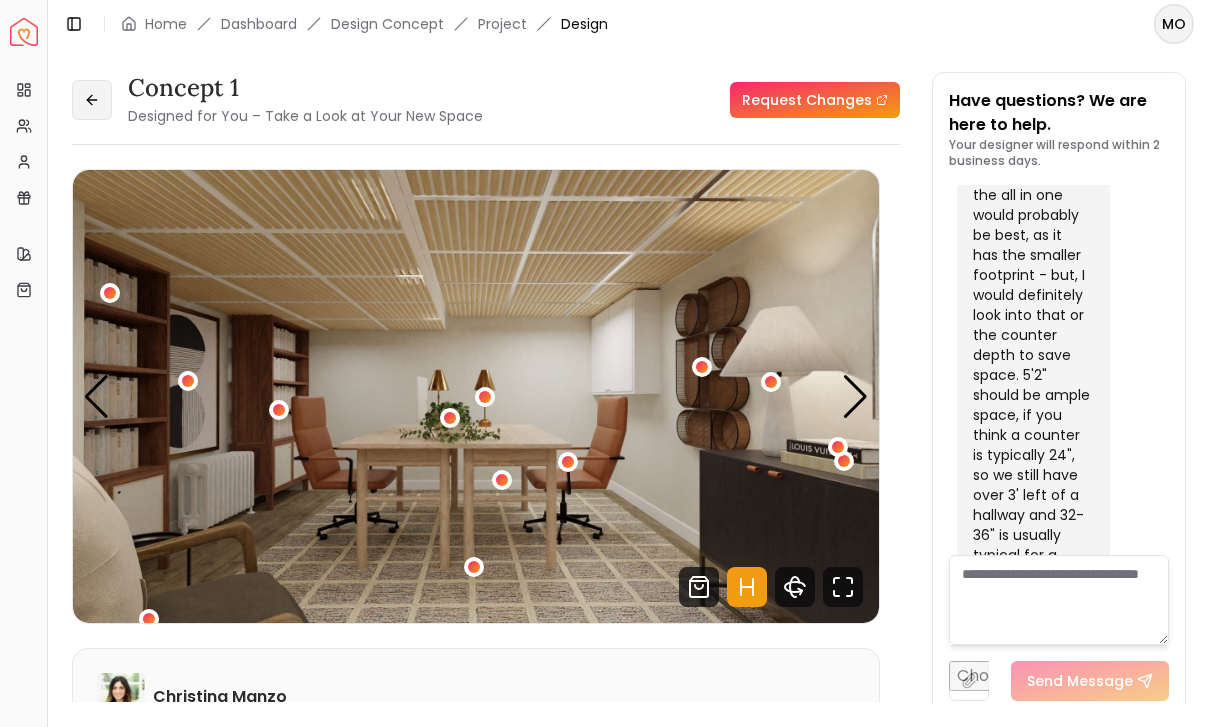 click 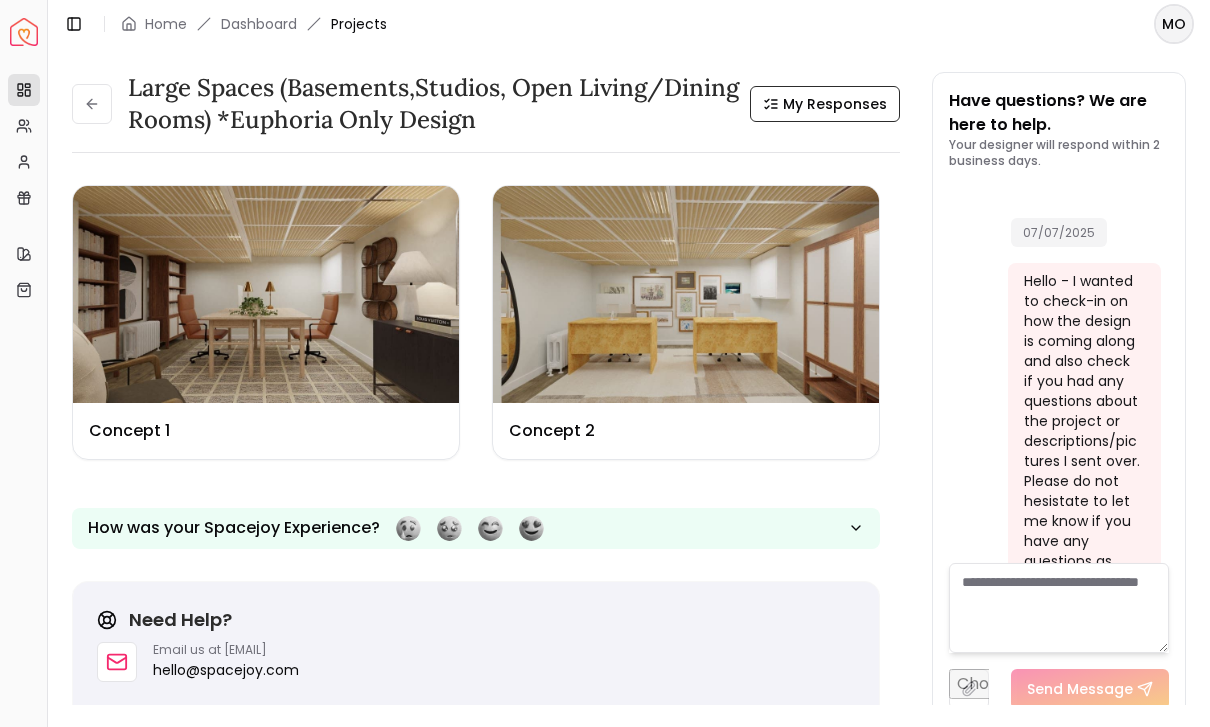 scroll, scrollTop: 9554, scrollLeft: 0, axis: vertical 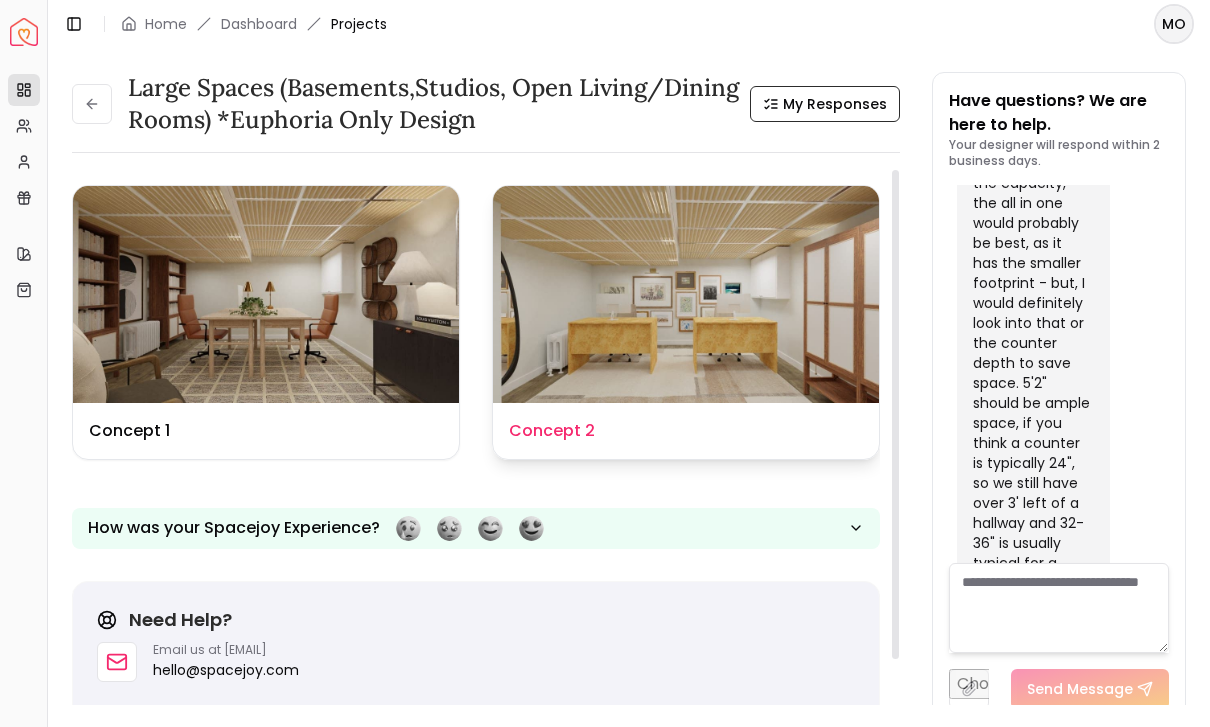 click at bounding box center [686, 294] 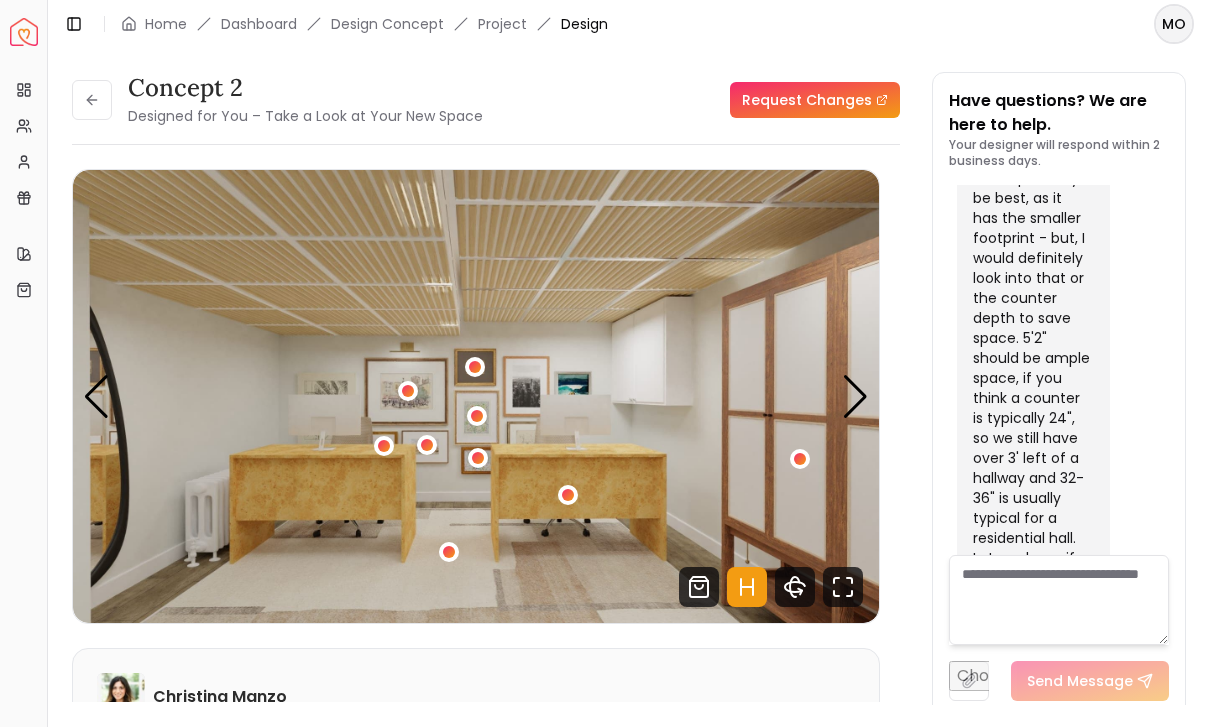 scroll, scrollTop: 9562, scrollLeft: 0, axis: vertical 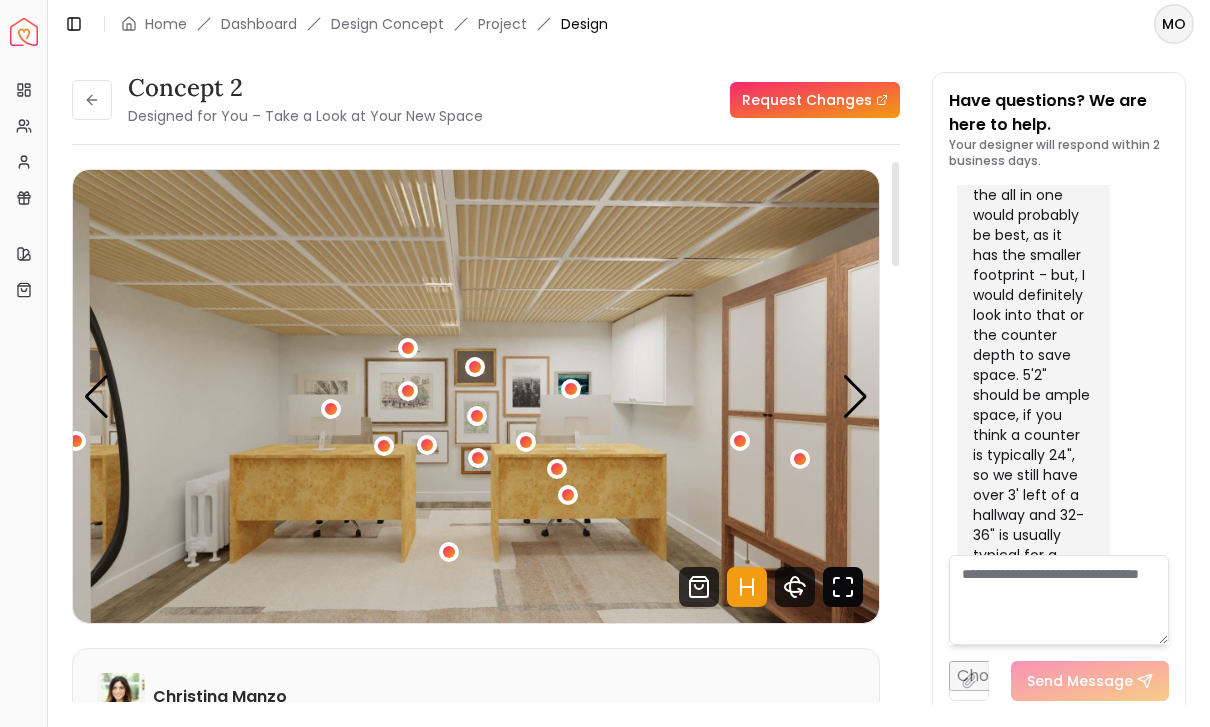 click 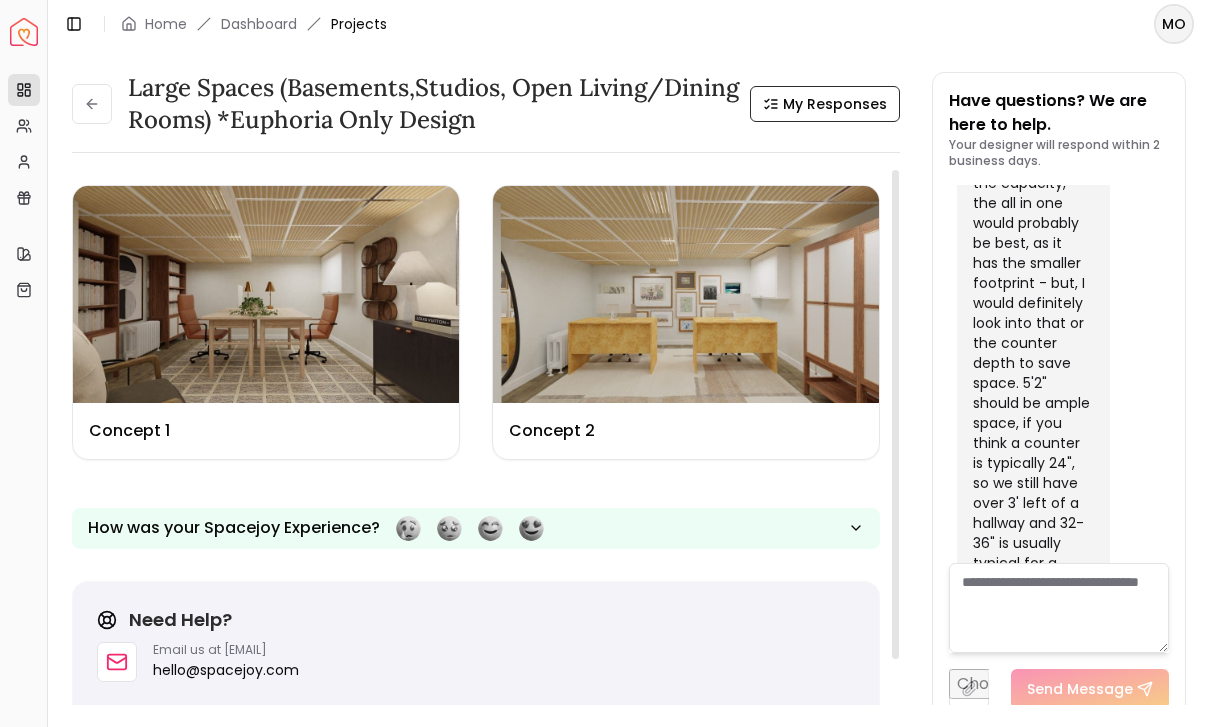 scroll, scrollTop: 8894, scrollLeft: 0, axis: vertical 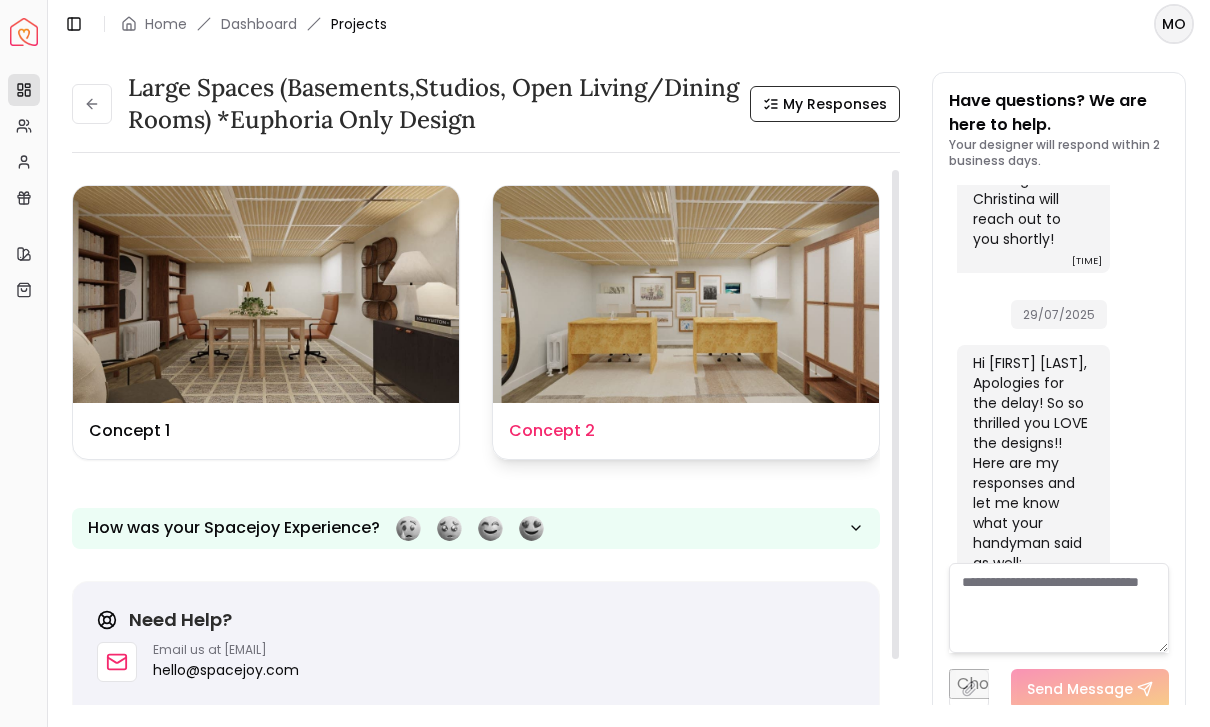 click at bounding box center [686, 294] 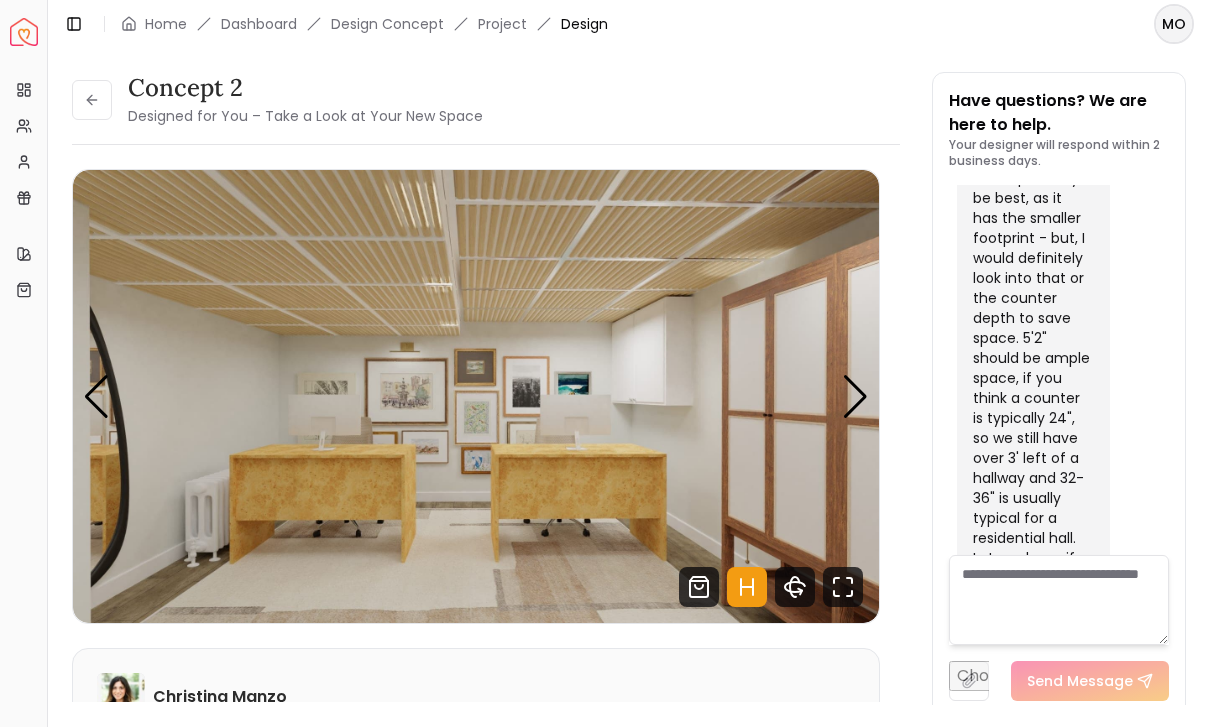 scroll, scrollTop: 9562, scrollLeft: 0, axis: vertical 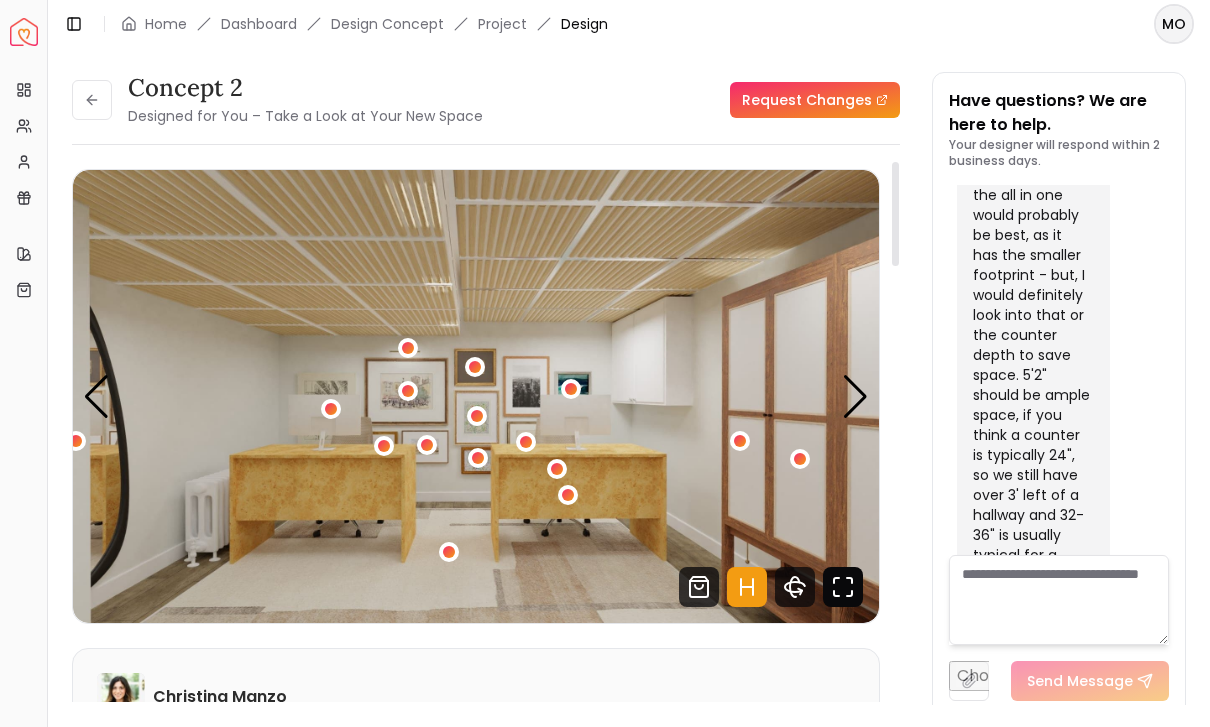 click 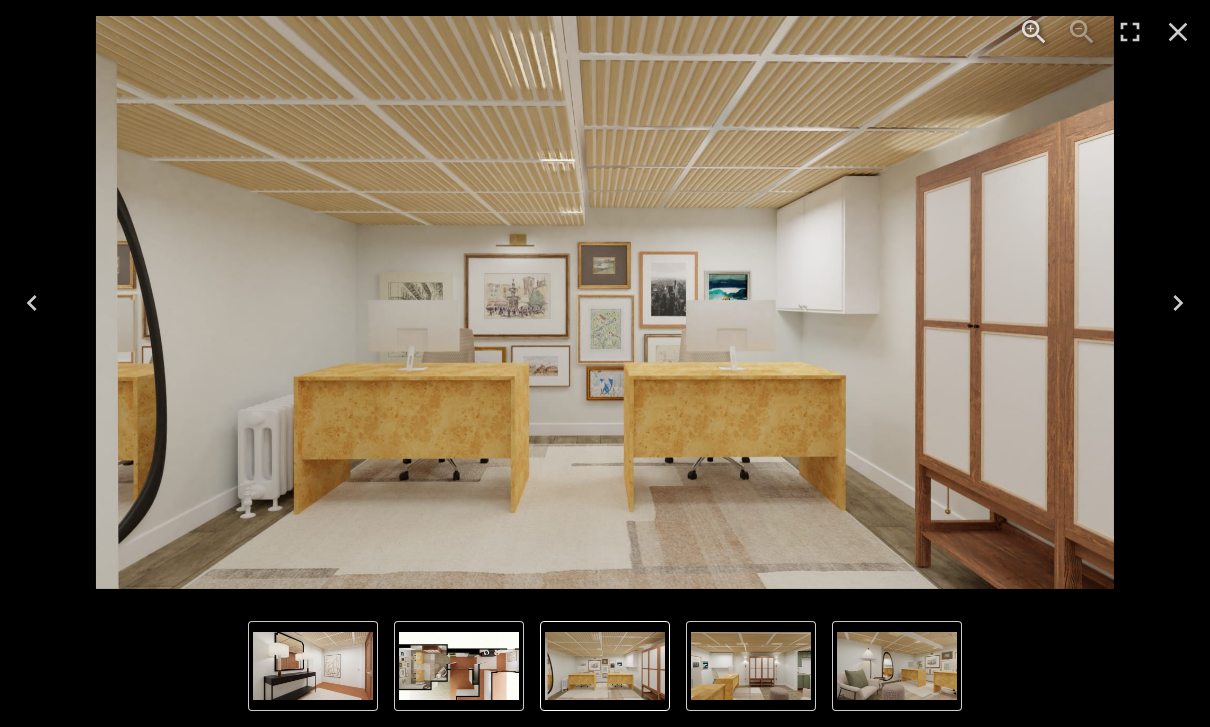 click 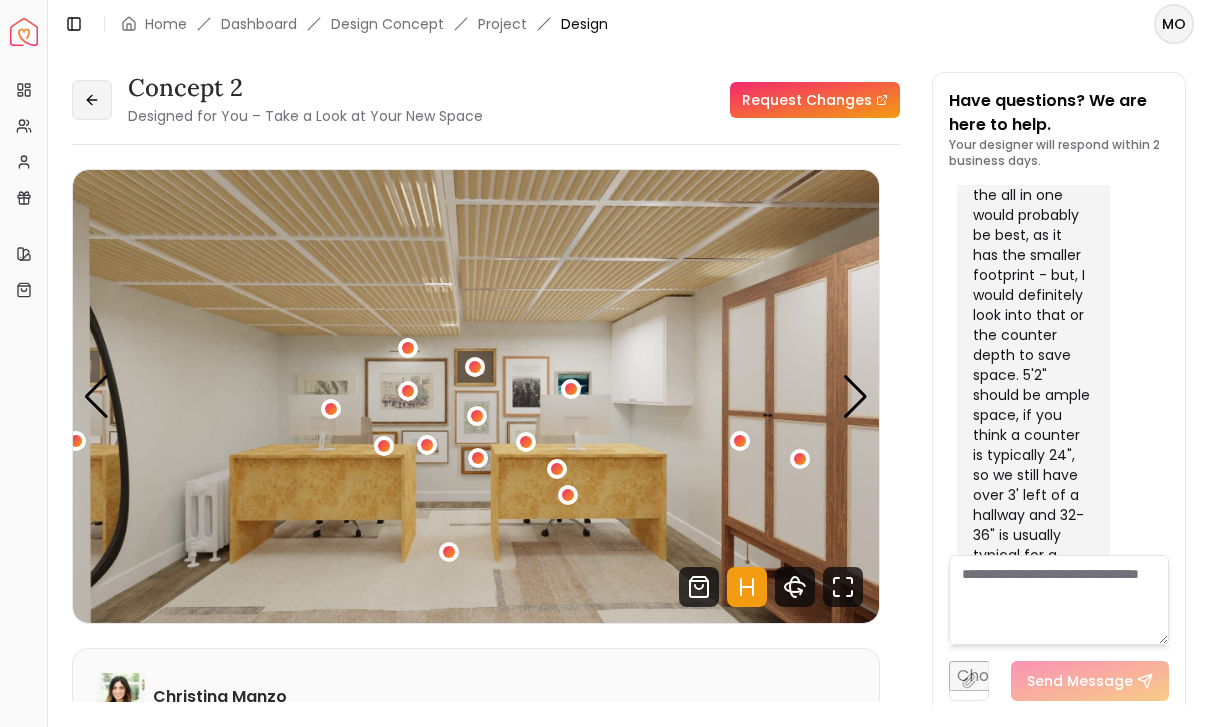 click 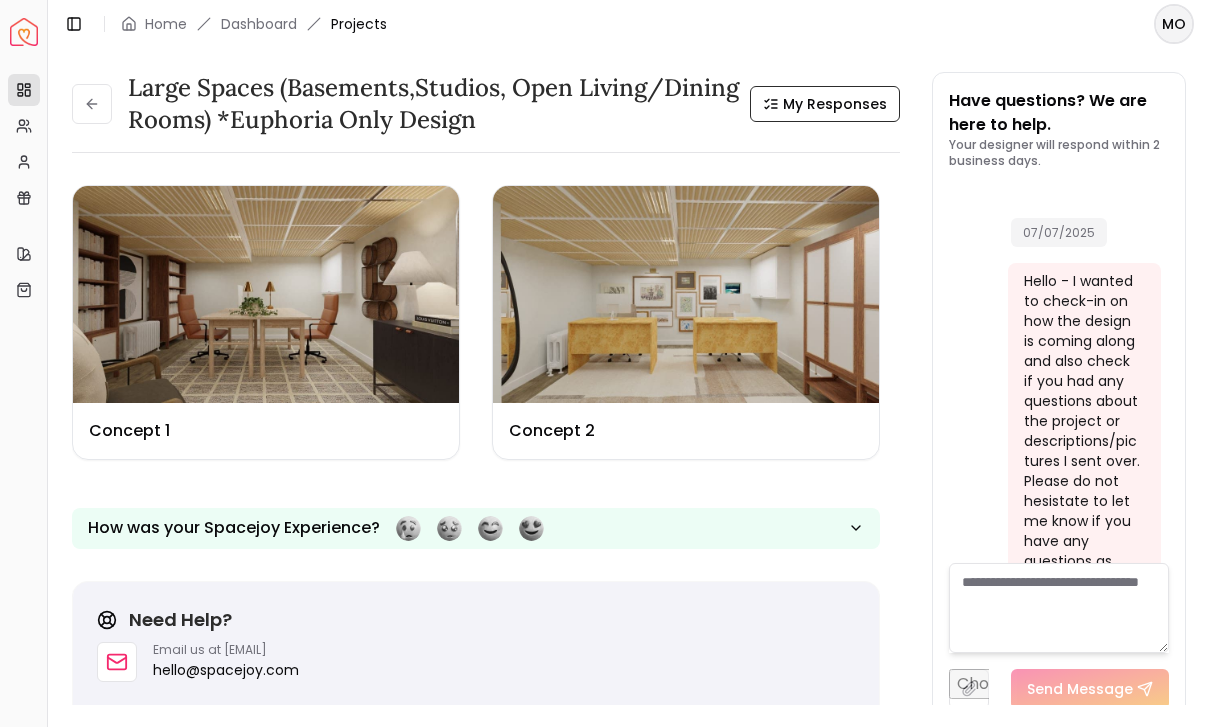 scroll, scrollTop: 9554, scrollLeft: 0, axis: vertical 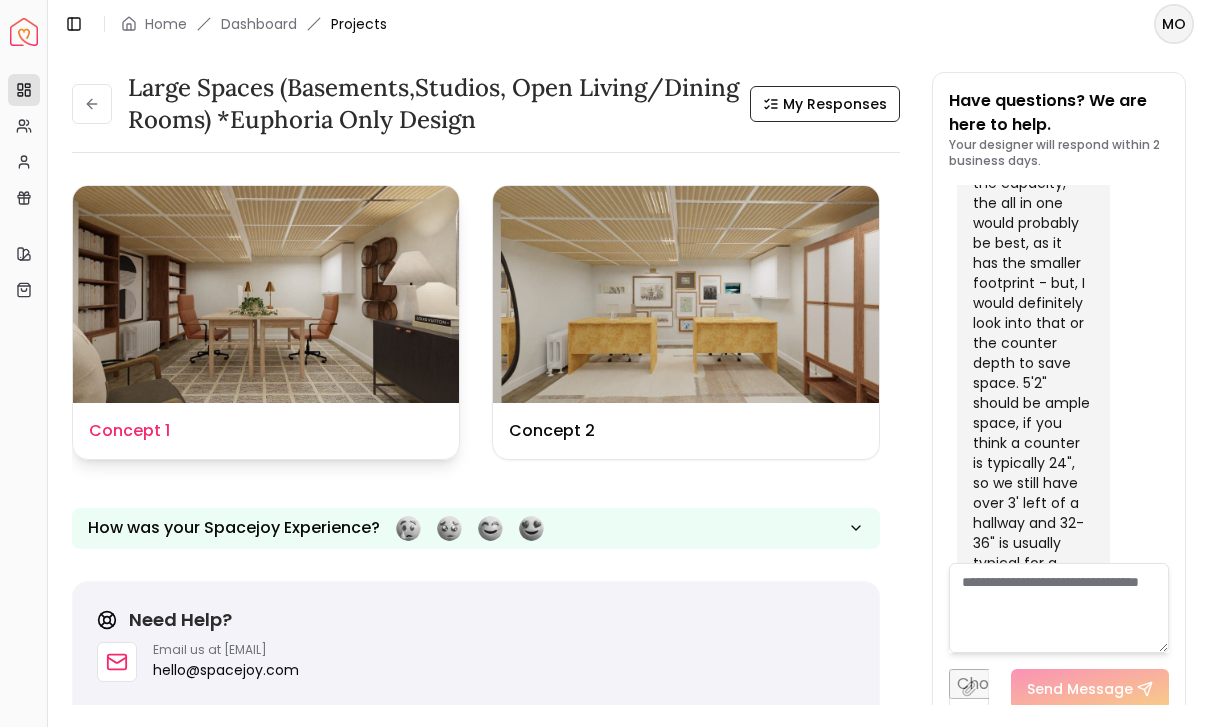 click at bounding box center (266, 294) 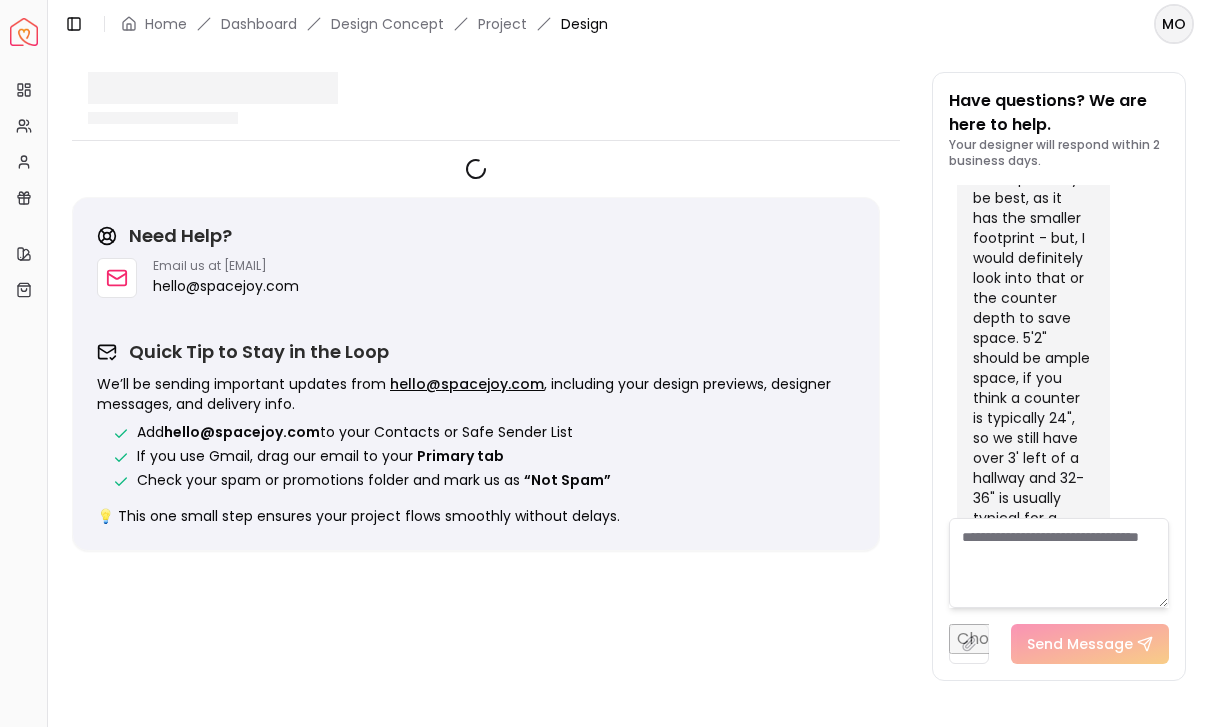 scroll, scrollTop: 9562, scrollLeft: 0, axis: vertical 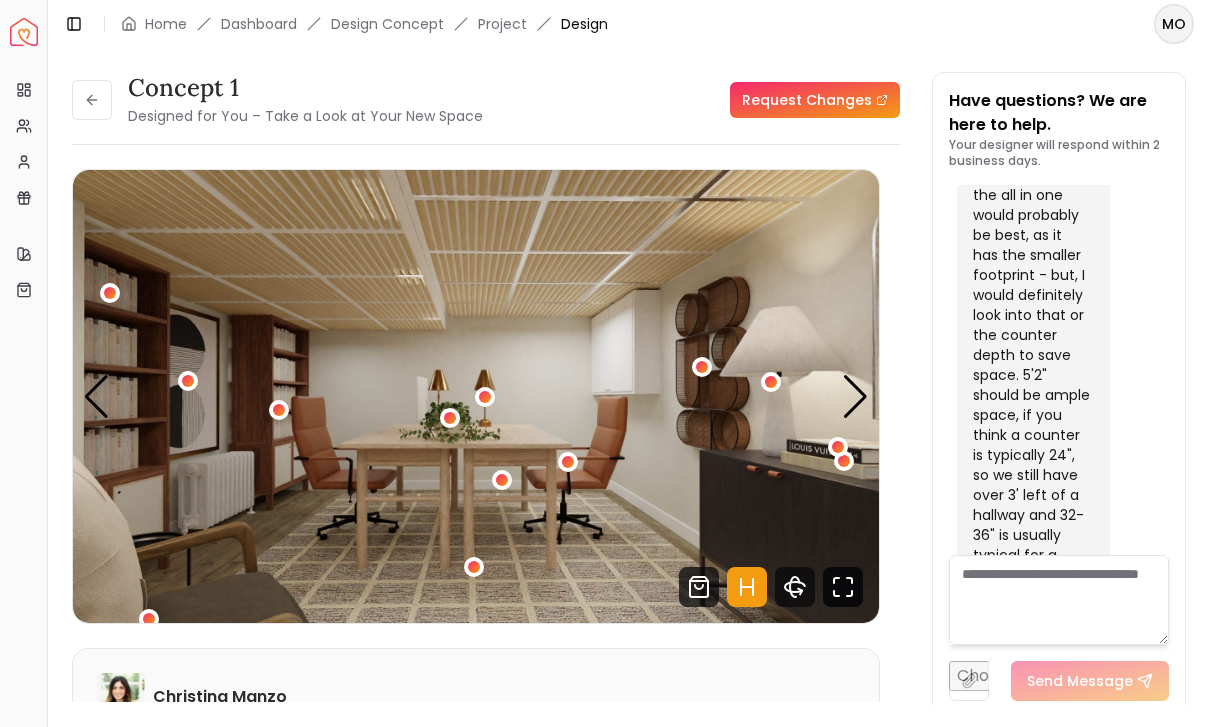click 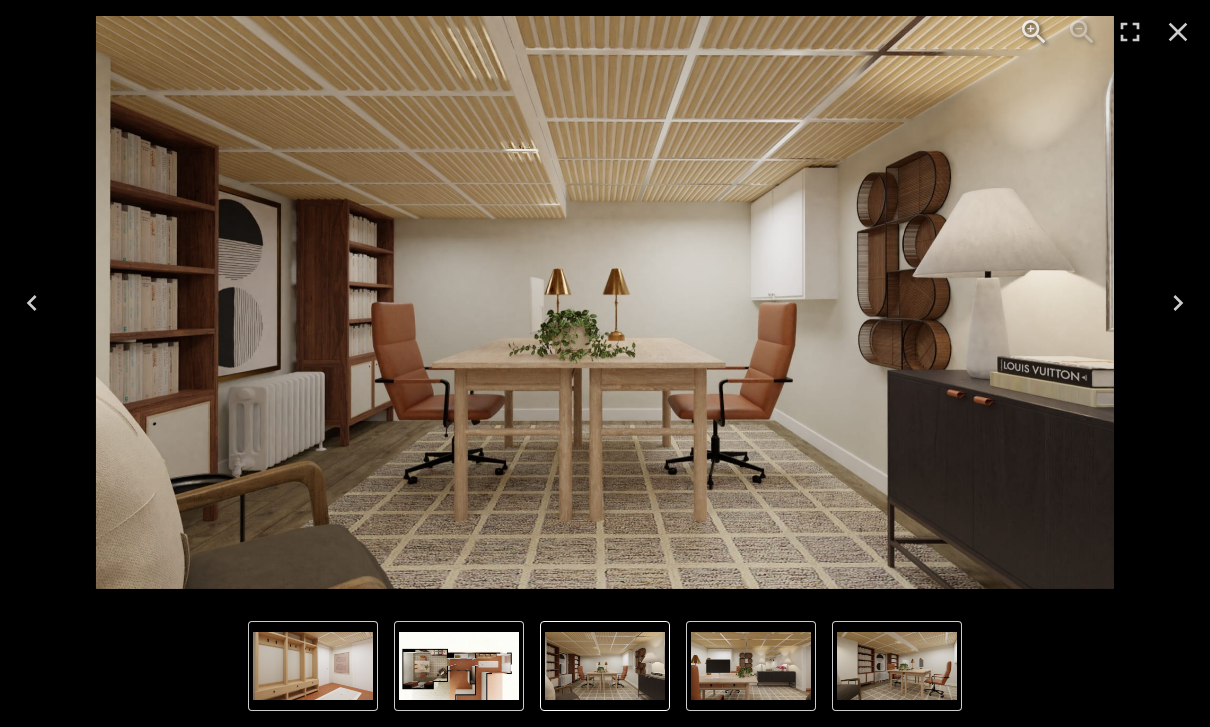 click at bounding box center (459, 666) 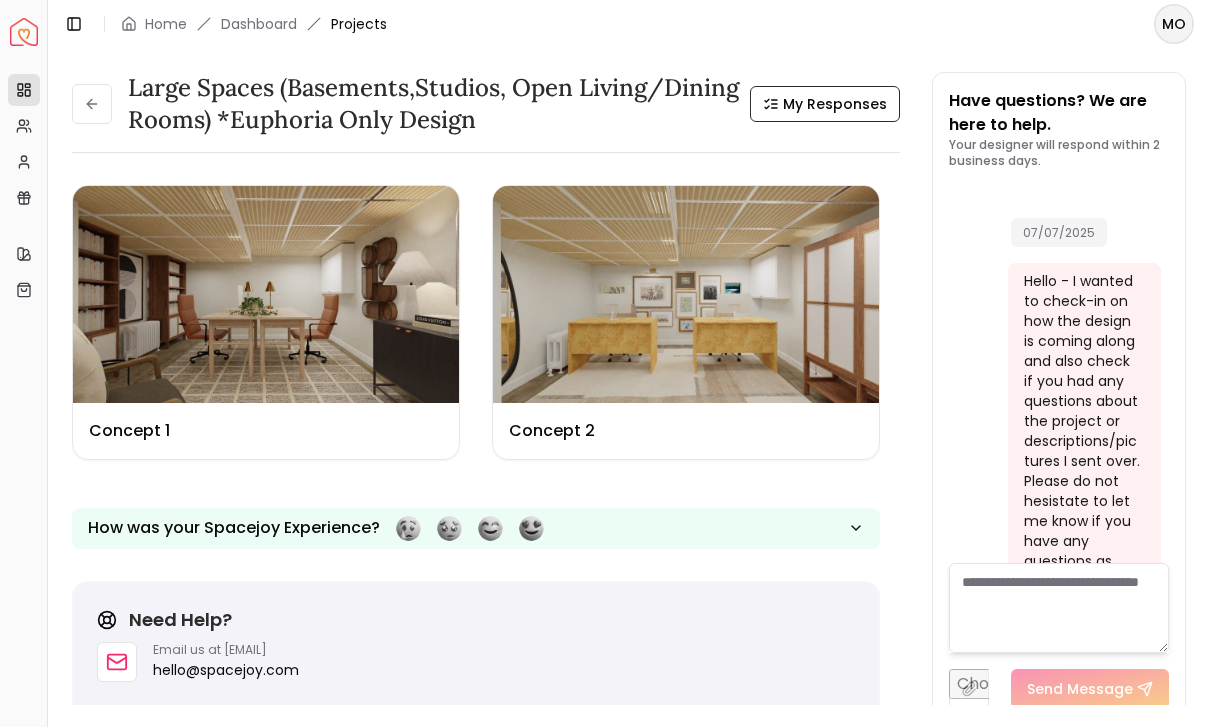 scroll, scrollTop: 9554, scrollLeft: 0, axis: vertical 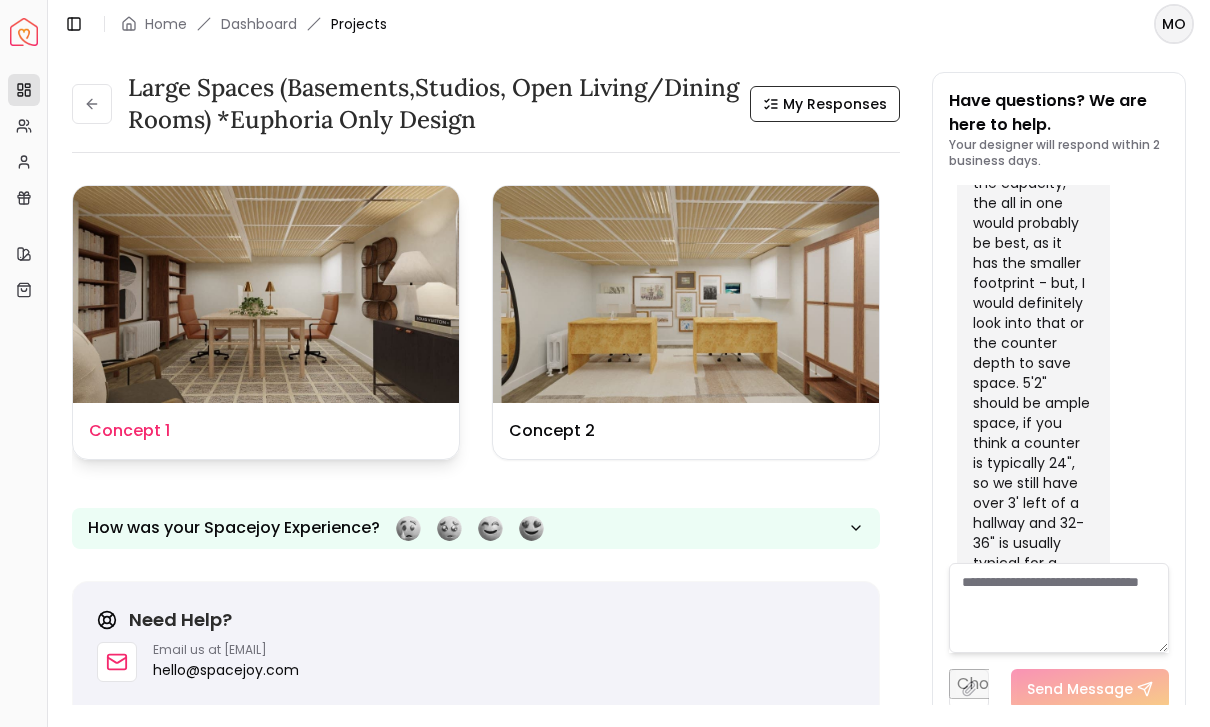 click at bounding box center (266, 294) 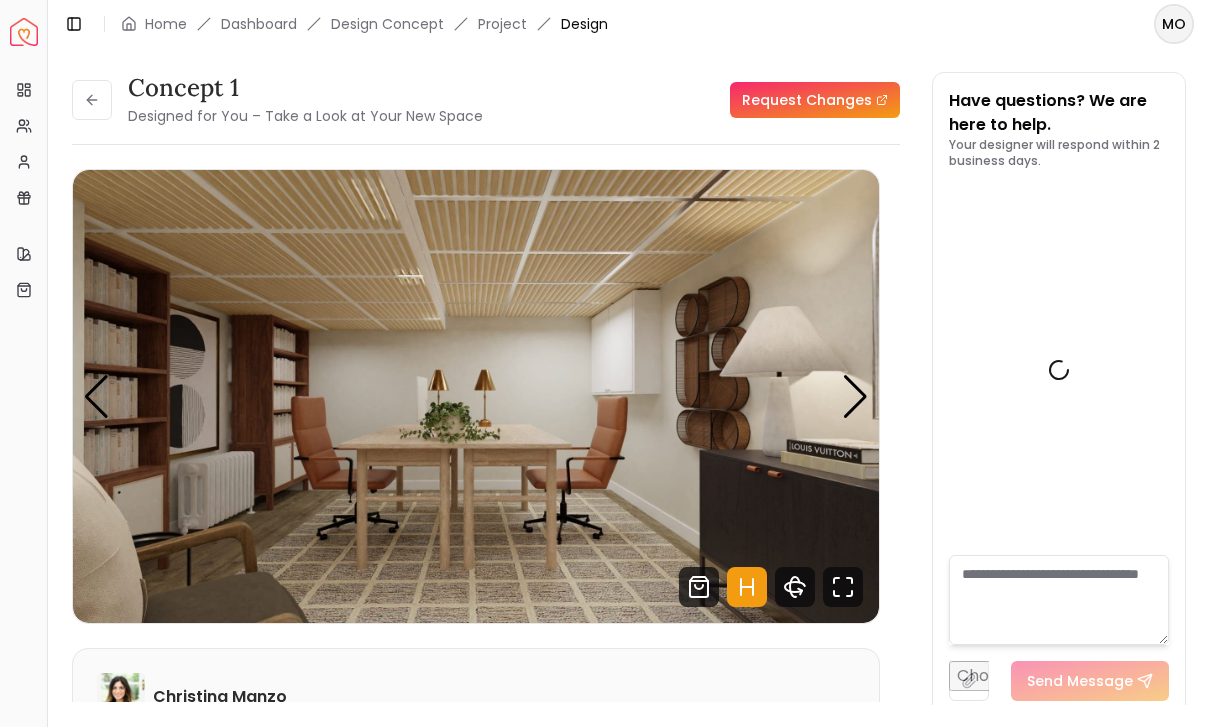 scroll, scrollTop: 9562, scrollLeft: 0, axis: vertical 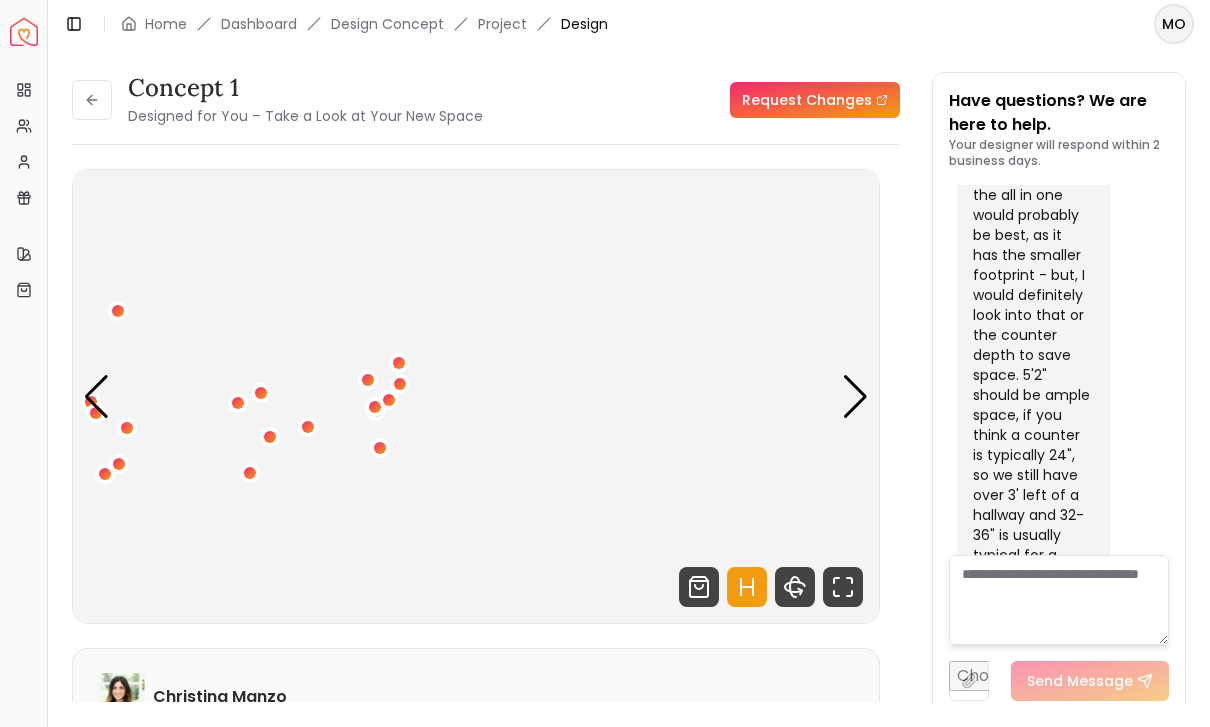 click at bounding box center (476, 396) 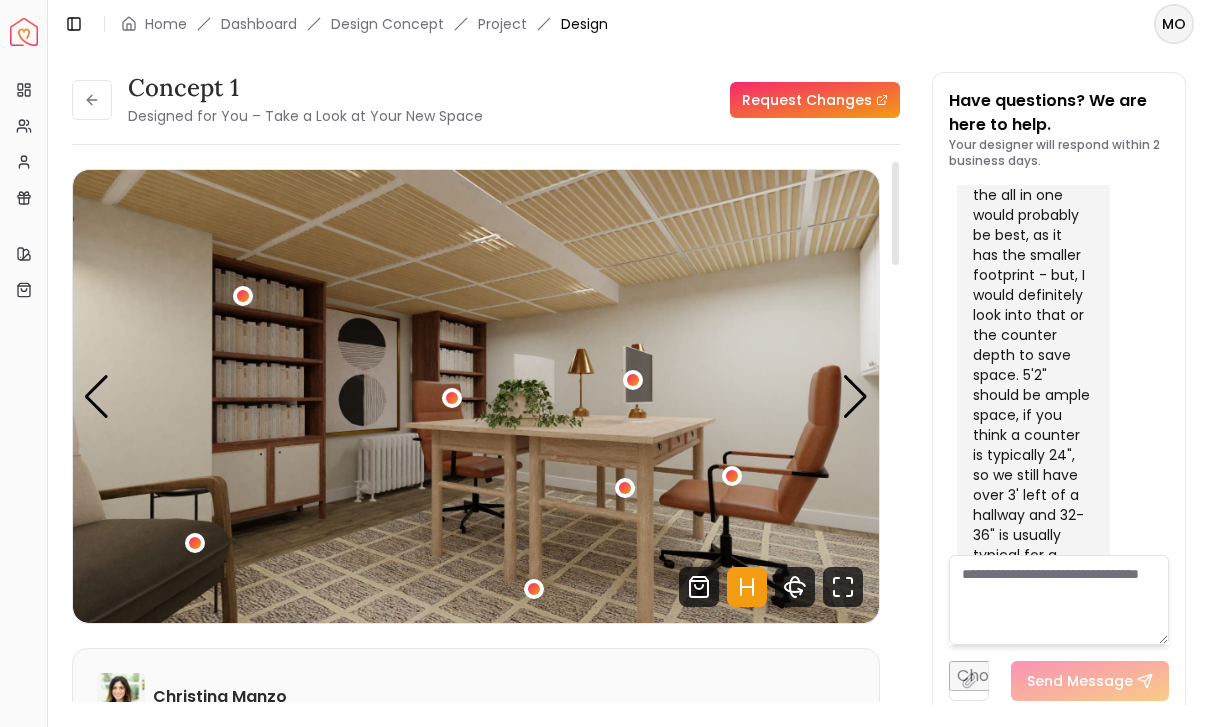 scroll, scrollTop: 8902, scrollLeft: 0, axis: vertical 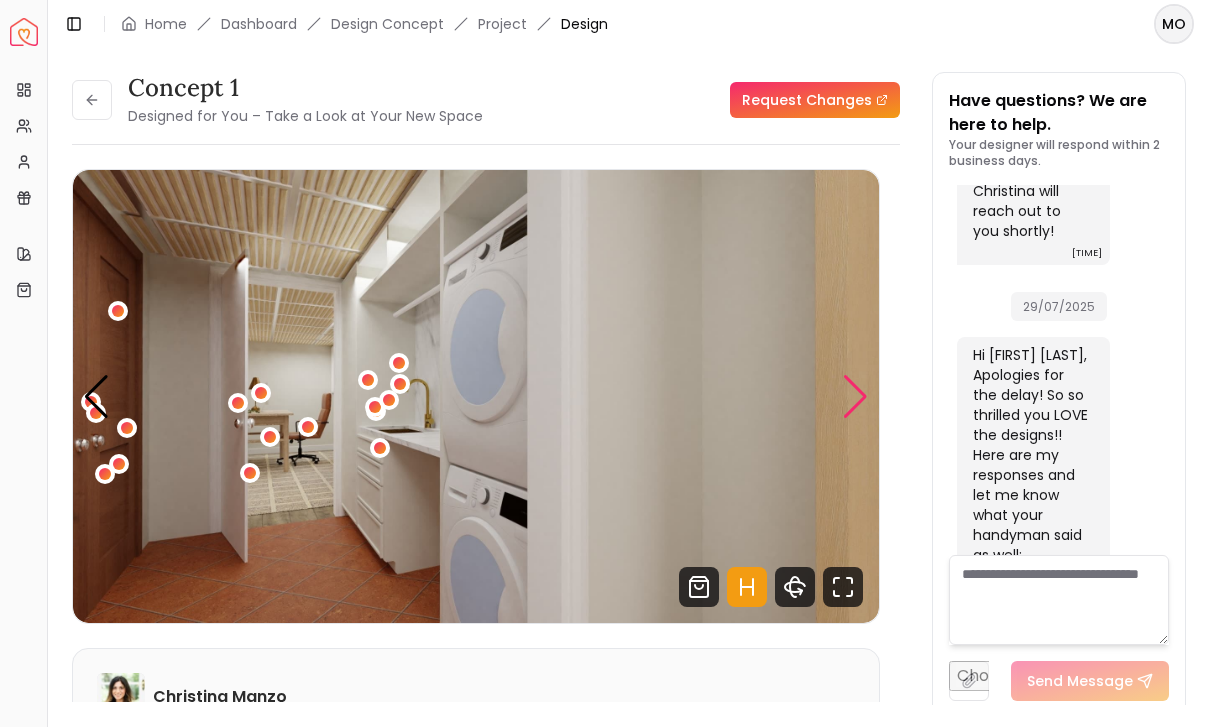 click at bounding box center [855, 397] 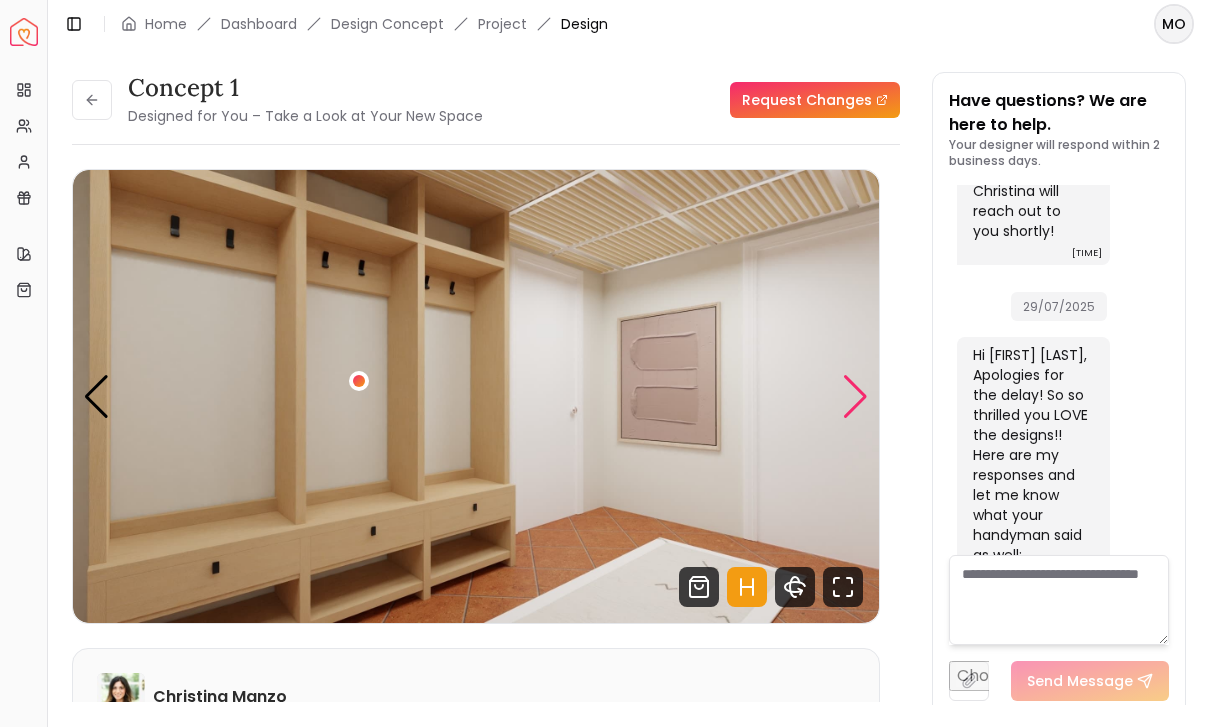 click at bounding box center [855, 397] 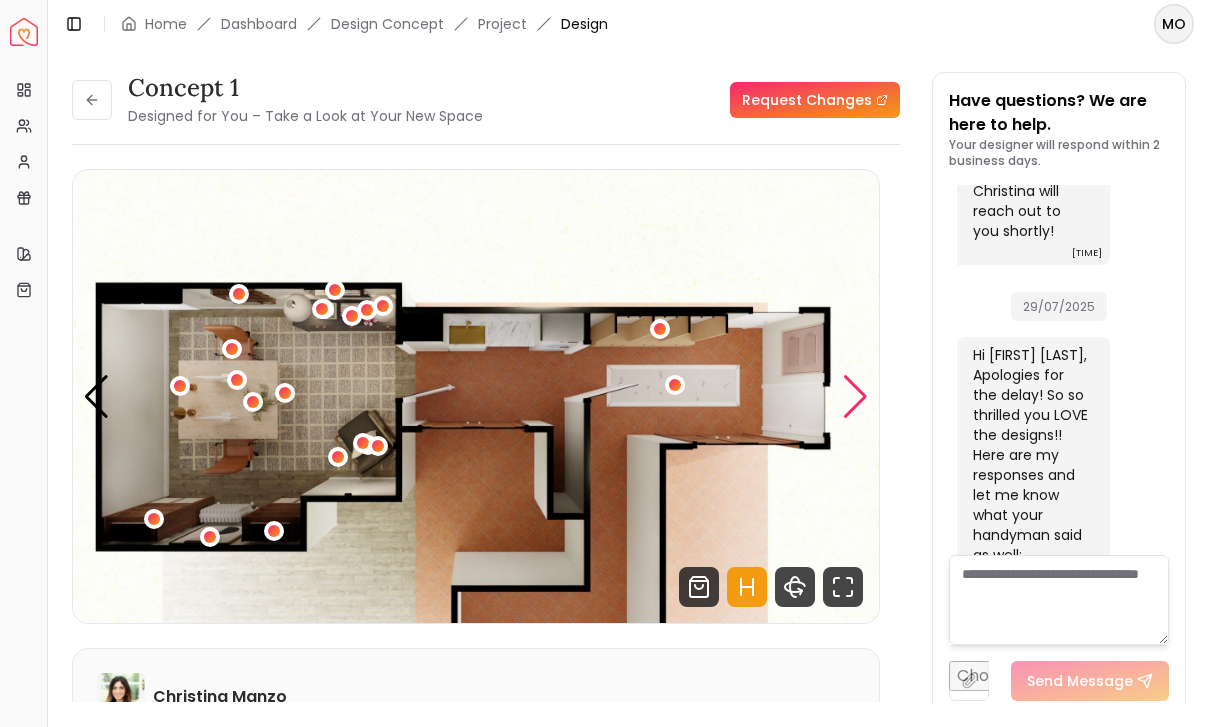 click at bounding box center (855, 397) 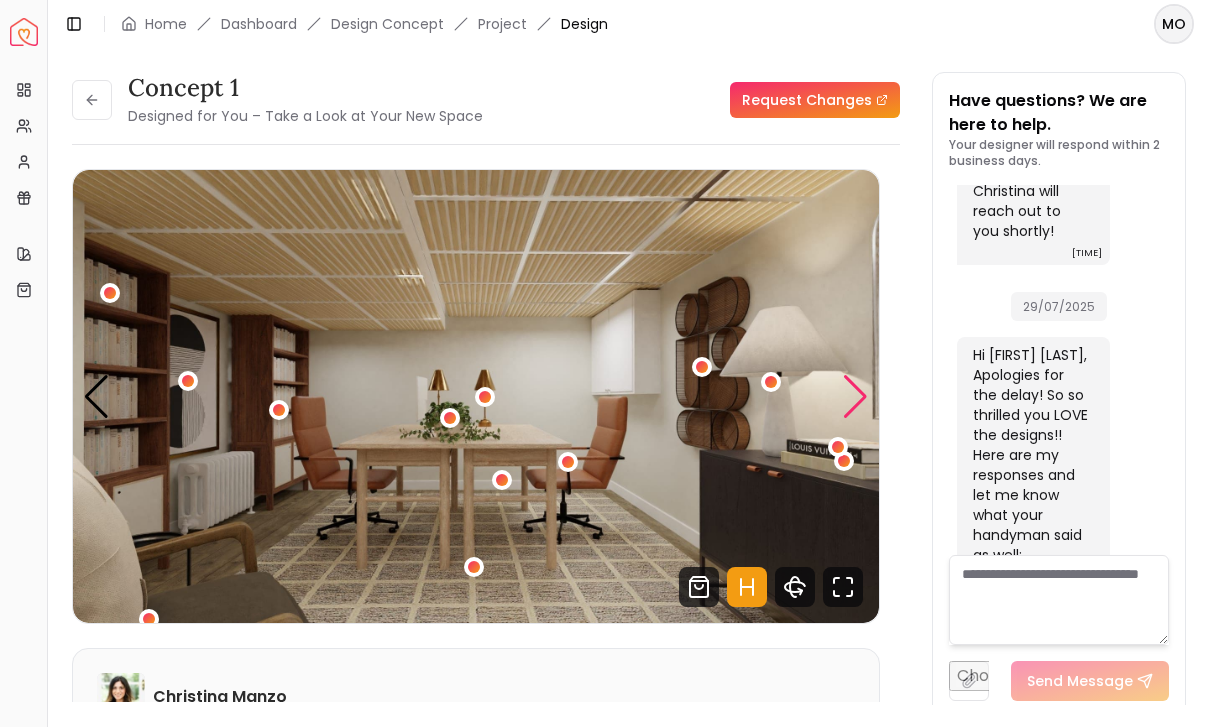 click at bounding box center [855, 397] 